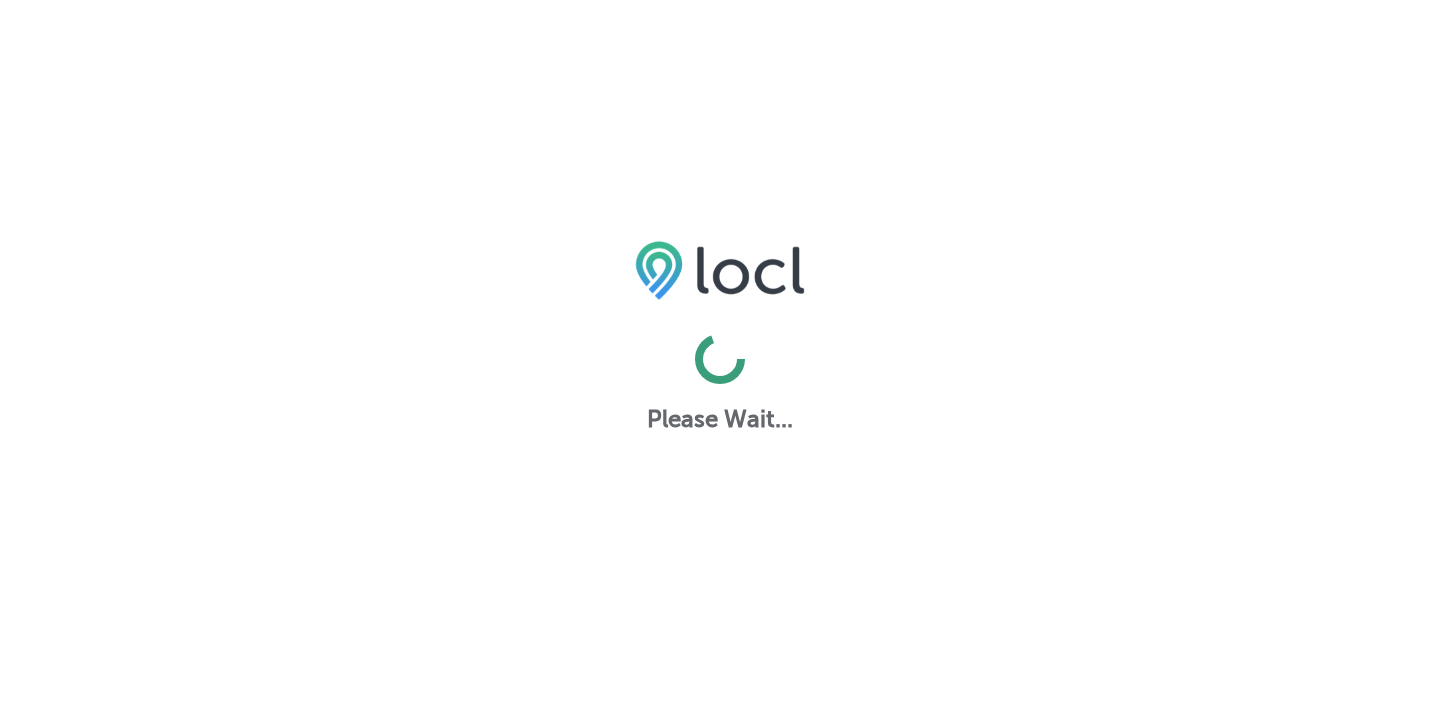 scroll, scrollTop: 0, scrollLeft: 0, axis: both 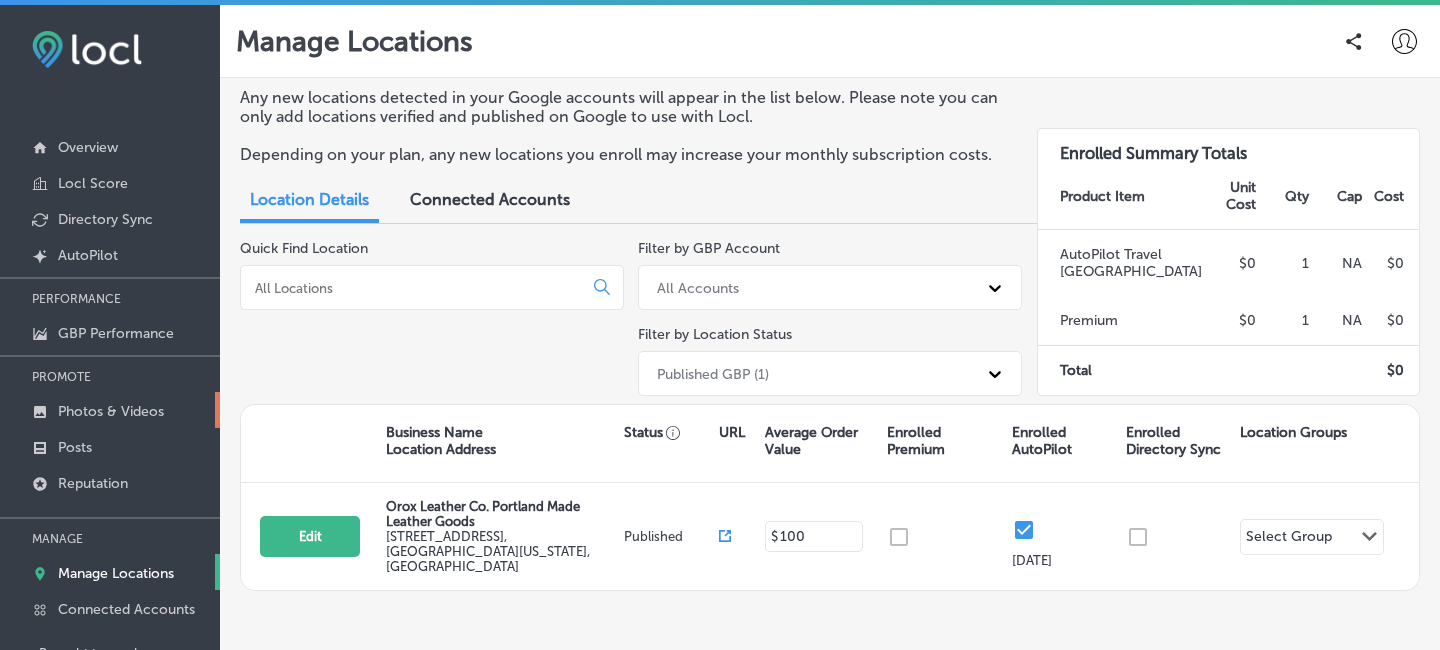 click on "Photos & Videos" at bounding box center [111, 411] 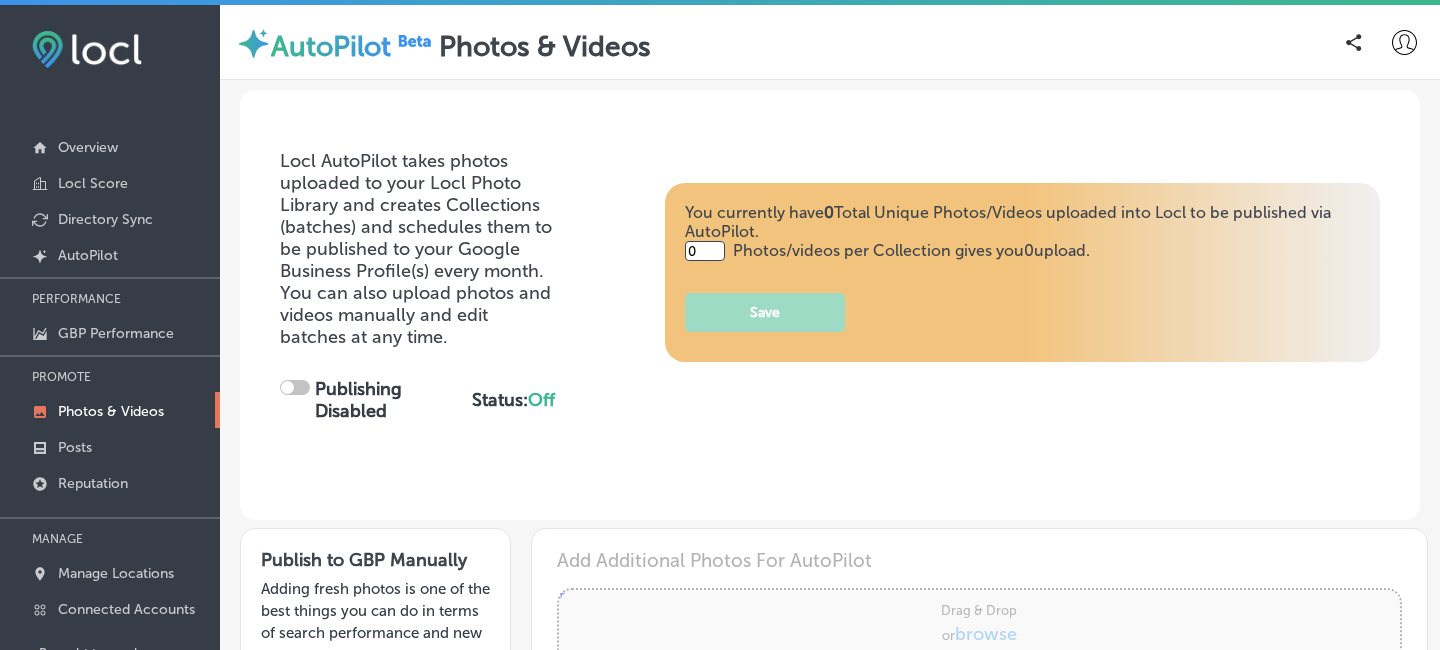 type on "5" 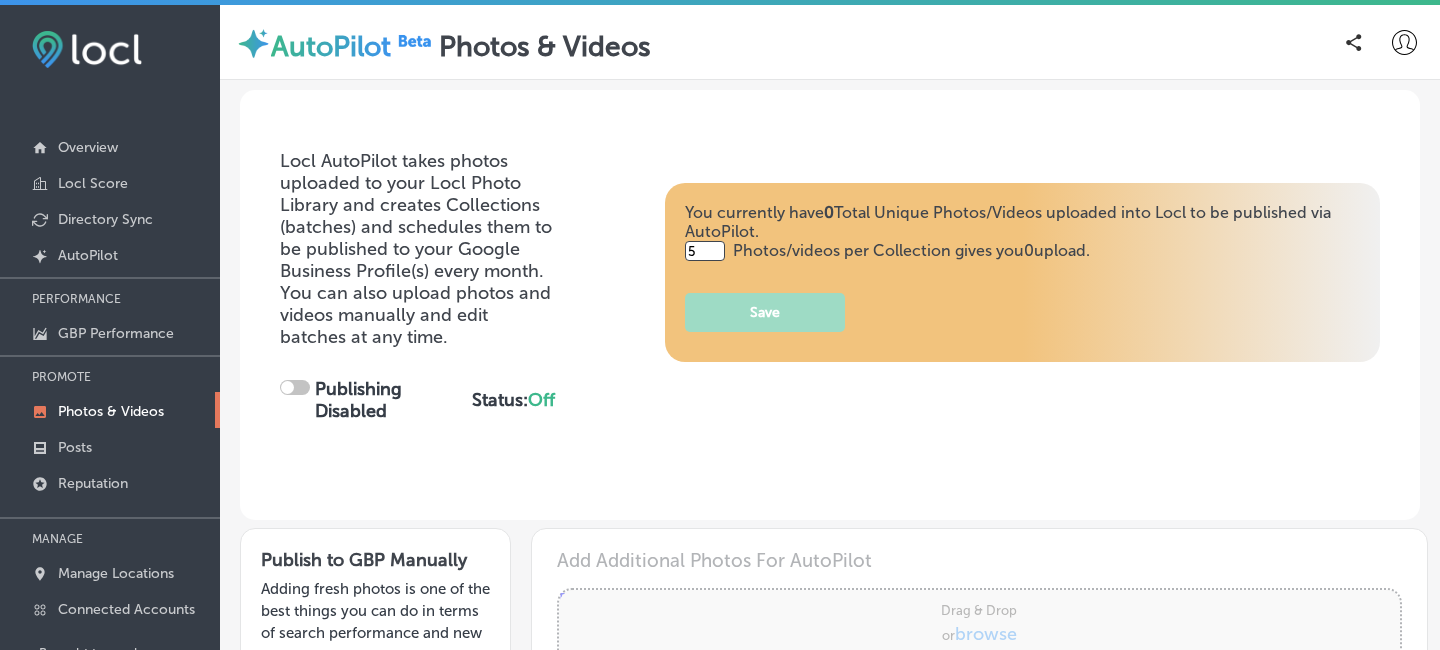 checkbox on "true" 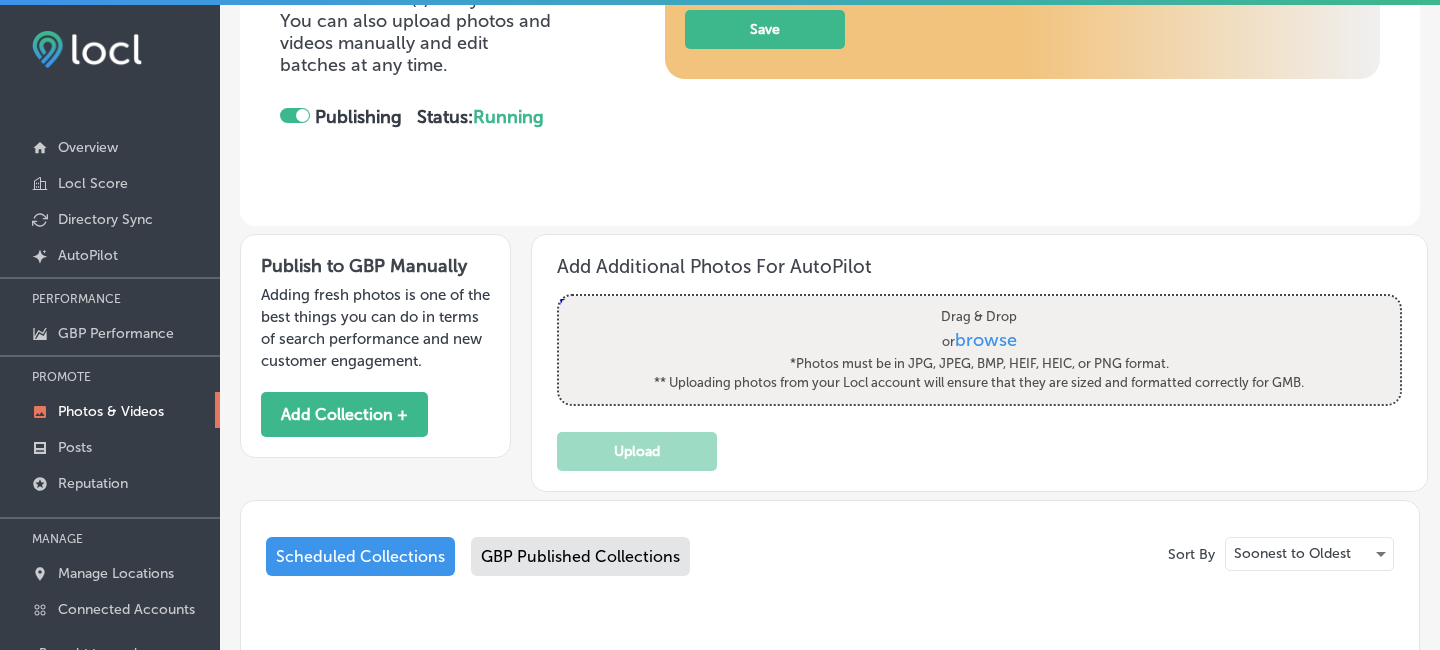 scroll, scrollTop: 326, scrollLeft: 0, axis: vertical 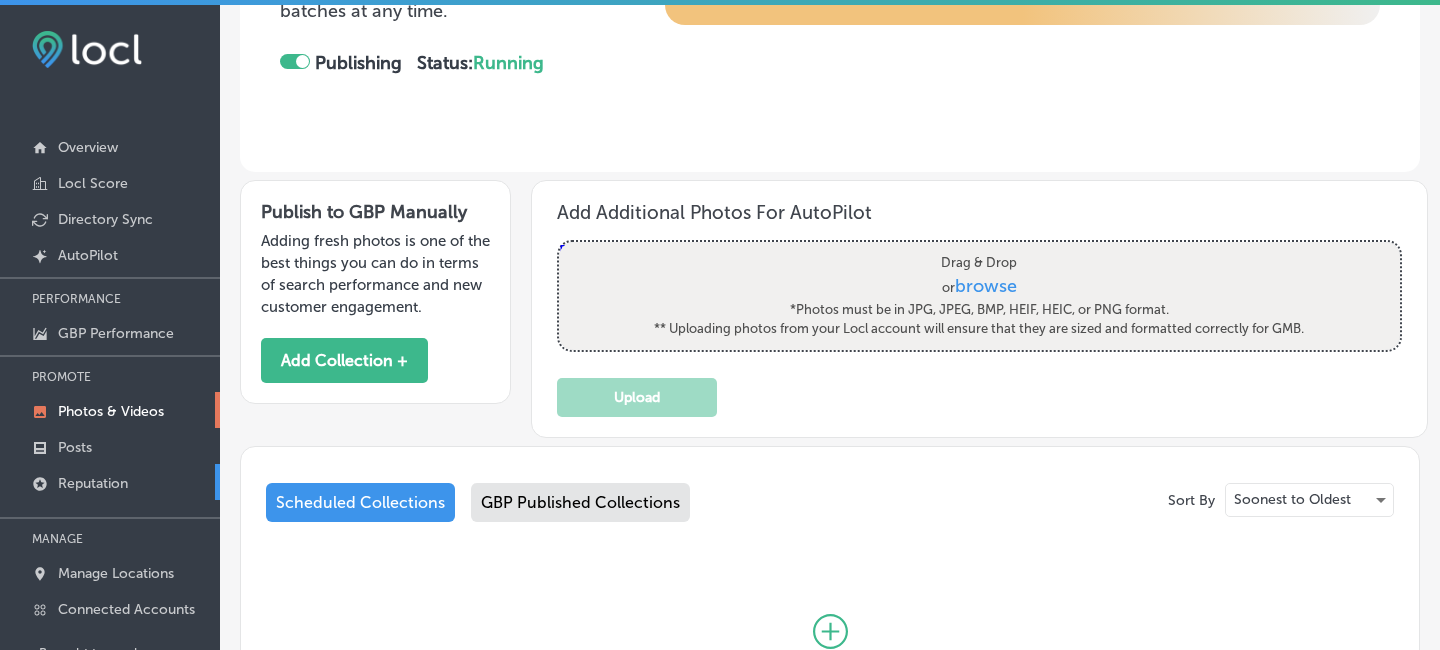 click on "Reputation" at bounding box center [110, 482] 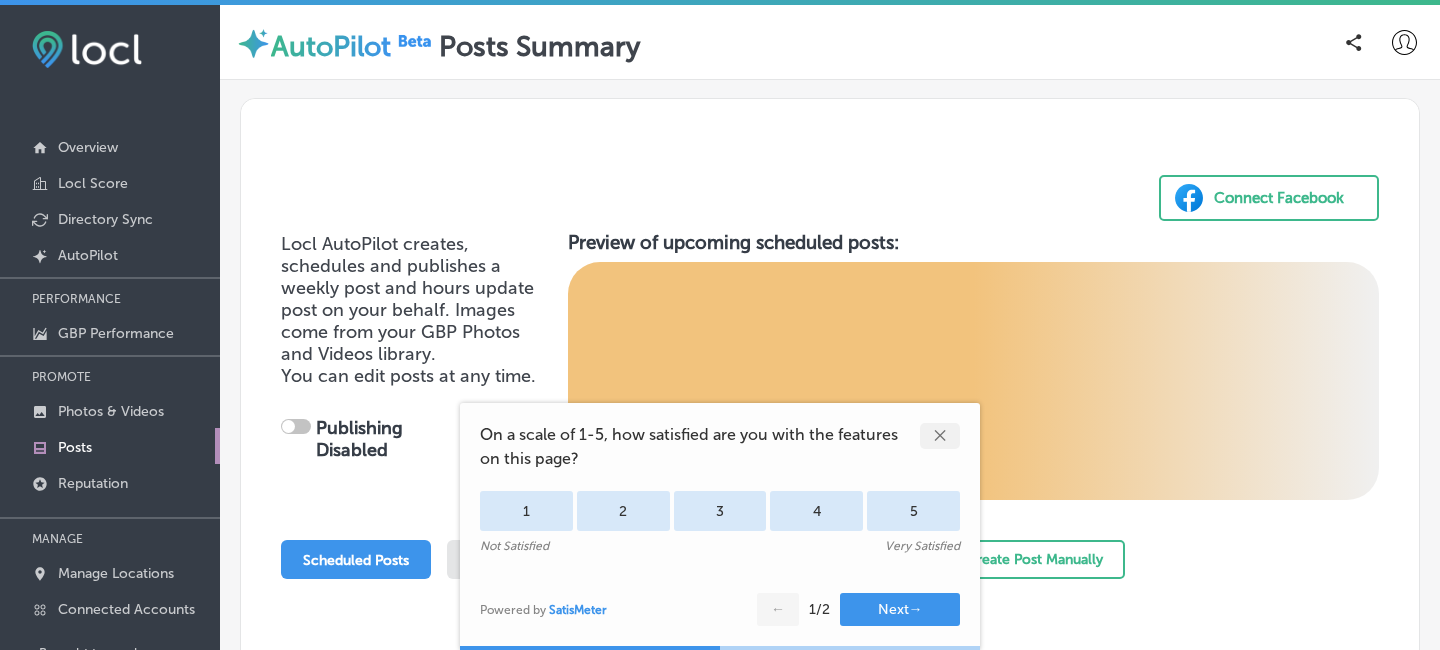 click on "✕" at bounding box center [940, 436] 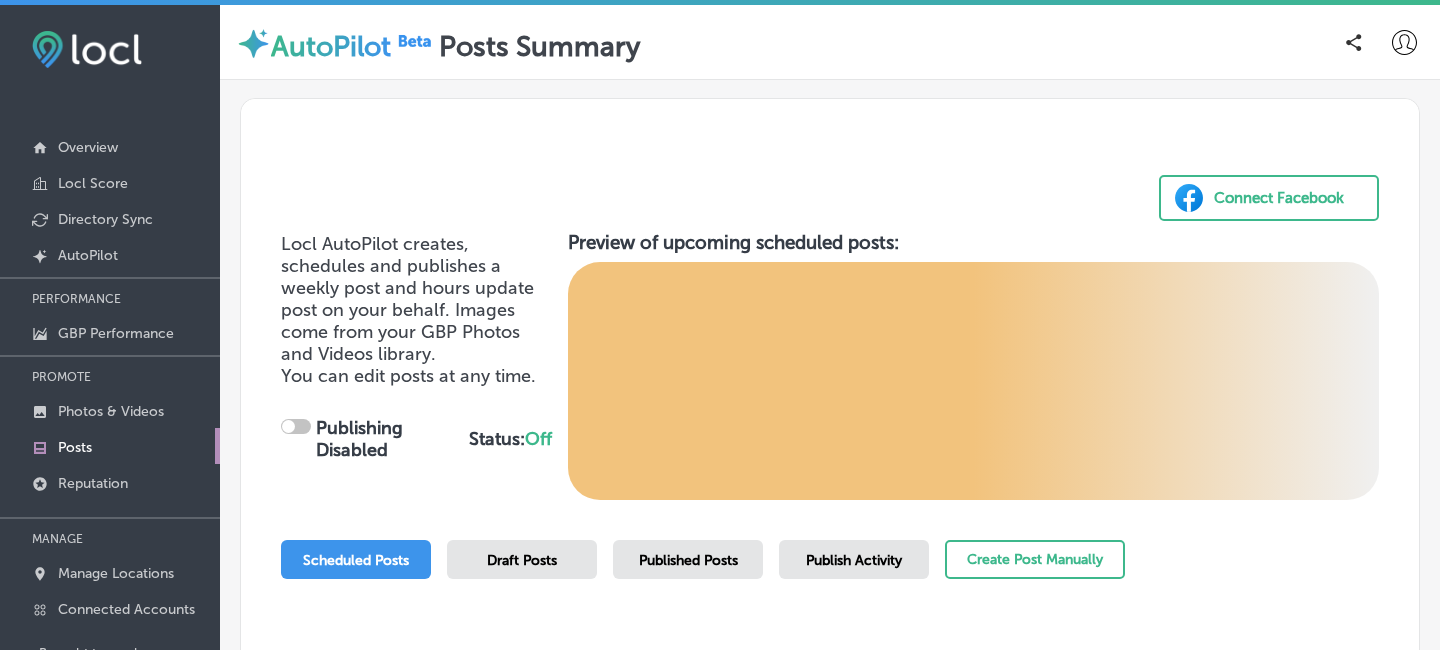 checkbox on "true" 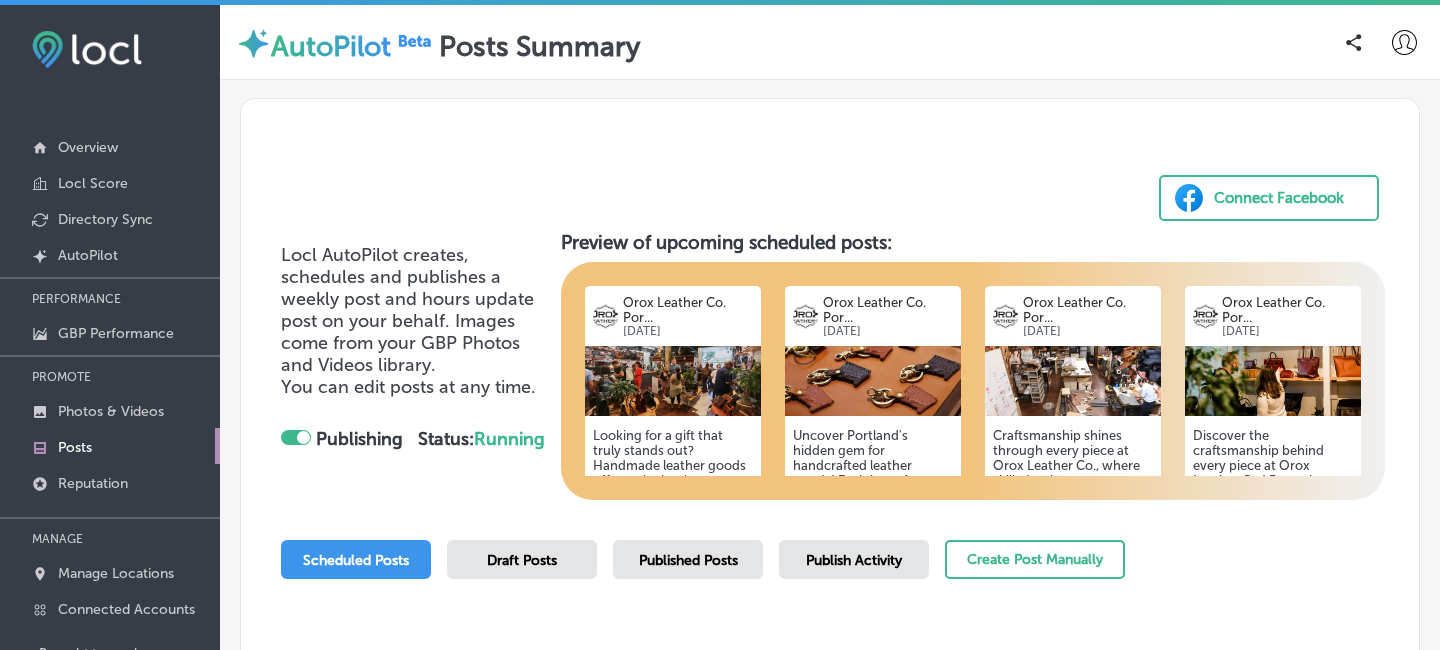 scroll, scrollTop: 80, scrollLeft: 0, axis: vertical 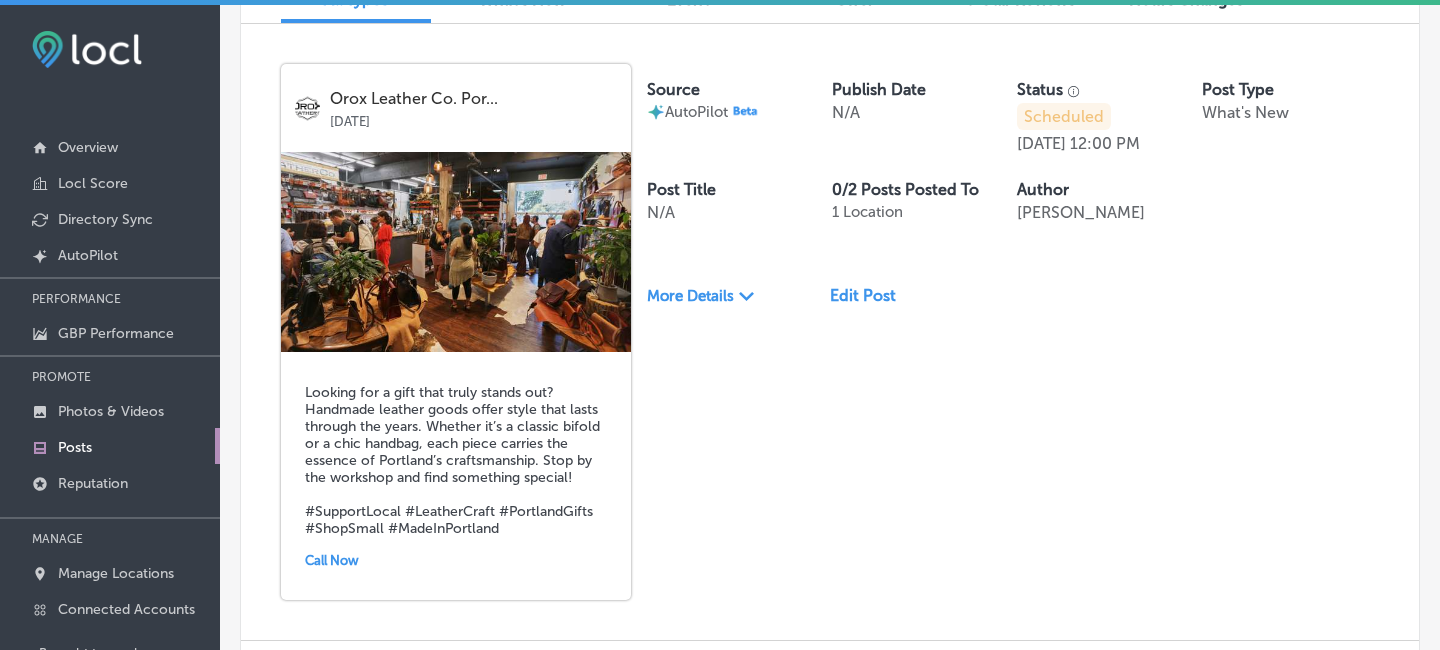 click on "More Details
Path
Created with Sketch.
Edit Post" at bounding box center [1013, 296] 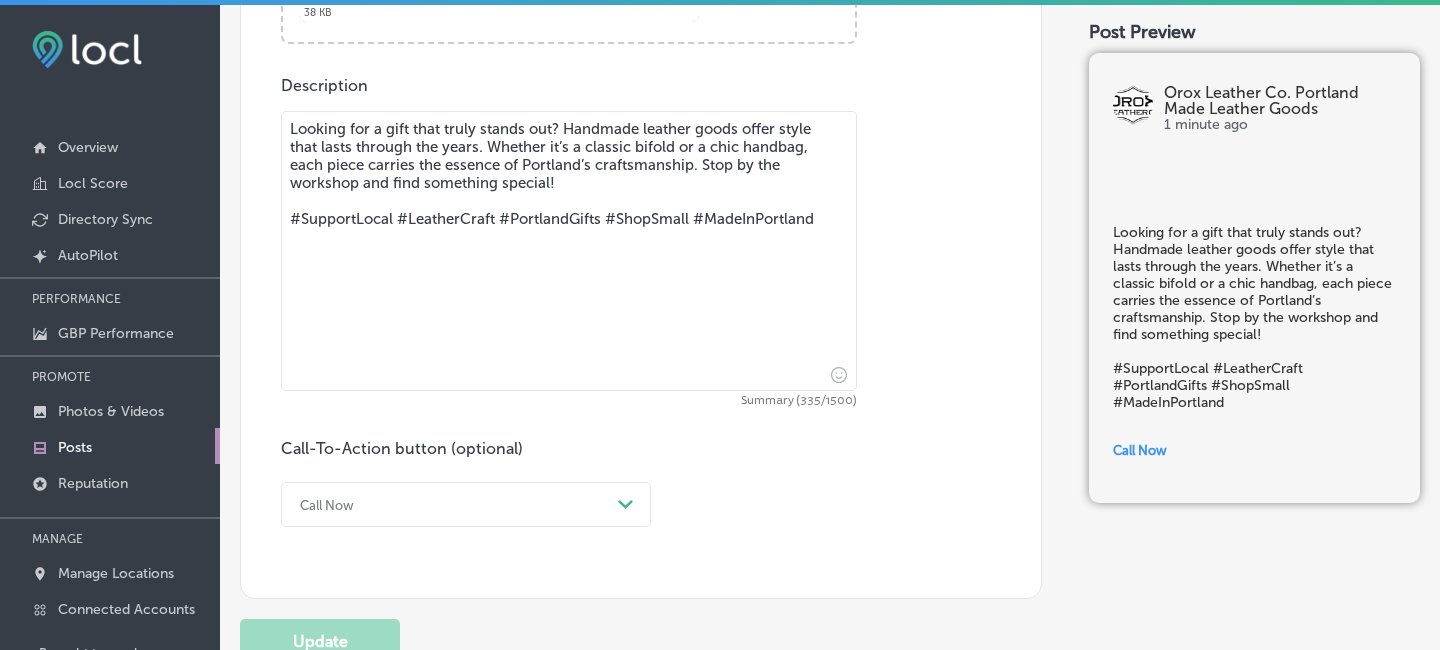 scroll, scrollTop: 804, scrollLeft: 0, axis: vertical 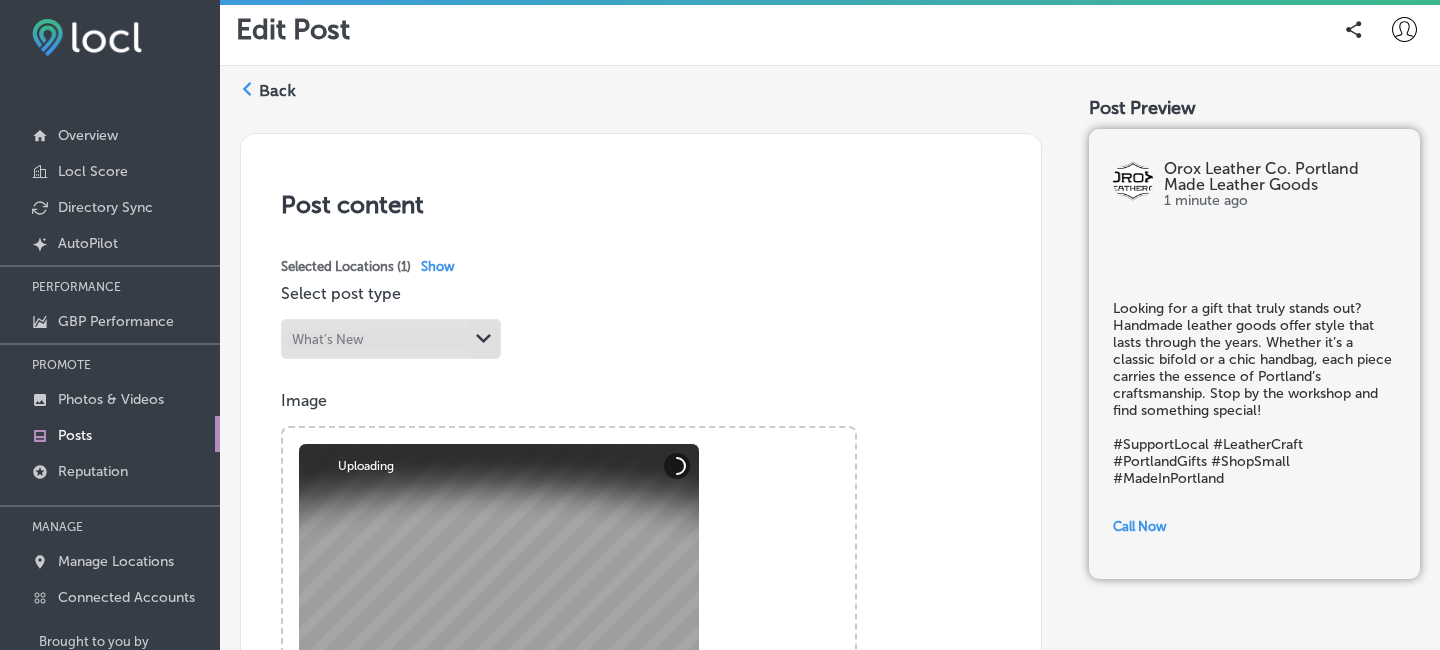click on "Back" at bounding box center (277, 91) 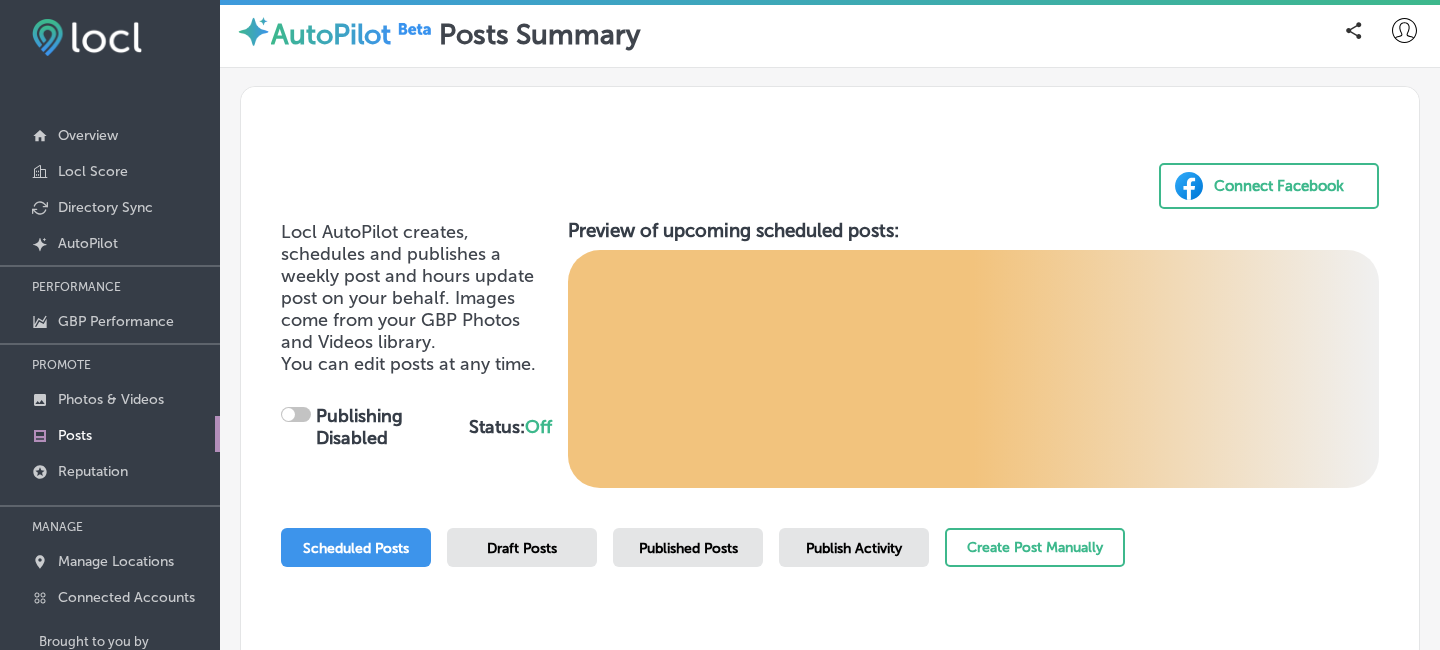checkbox on "true" 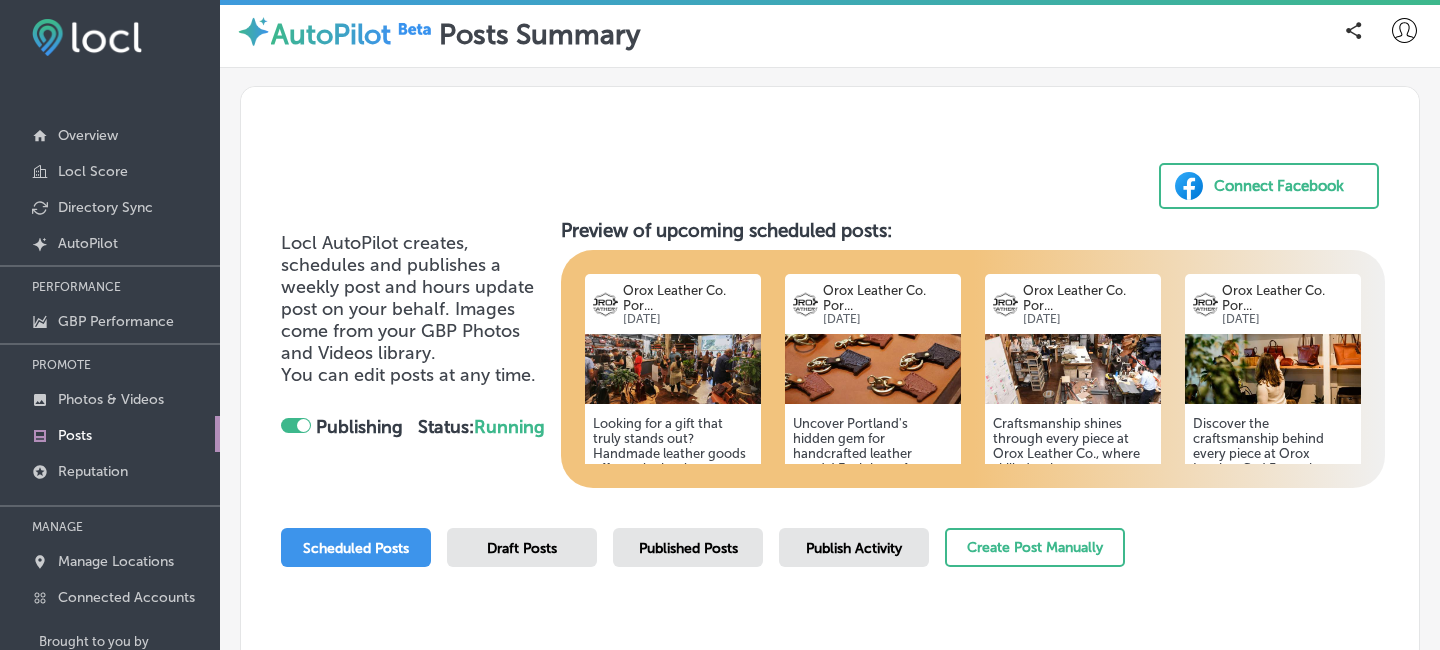 scroll, scrollTop: 0, scrollLeft: 0, axis: both 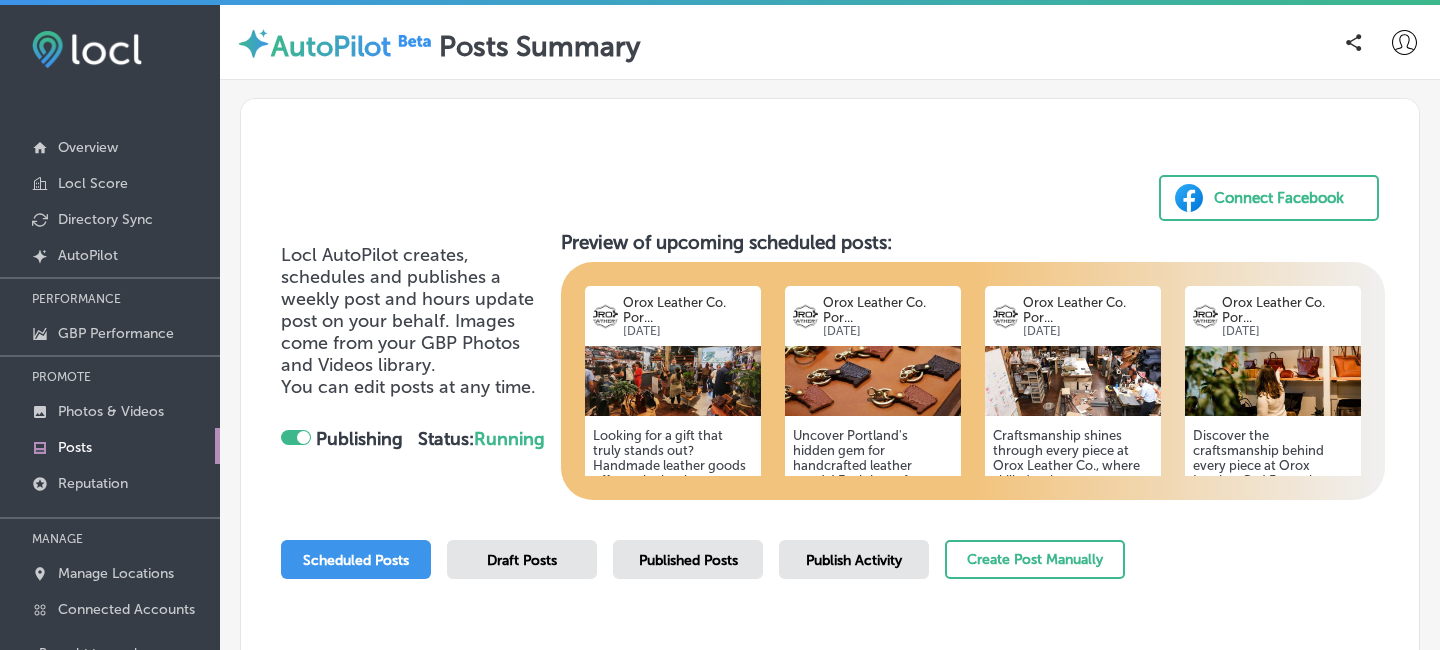 click 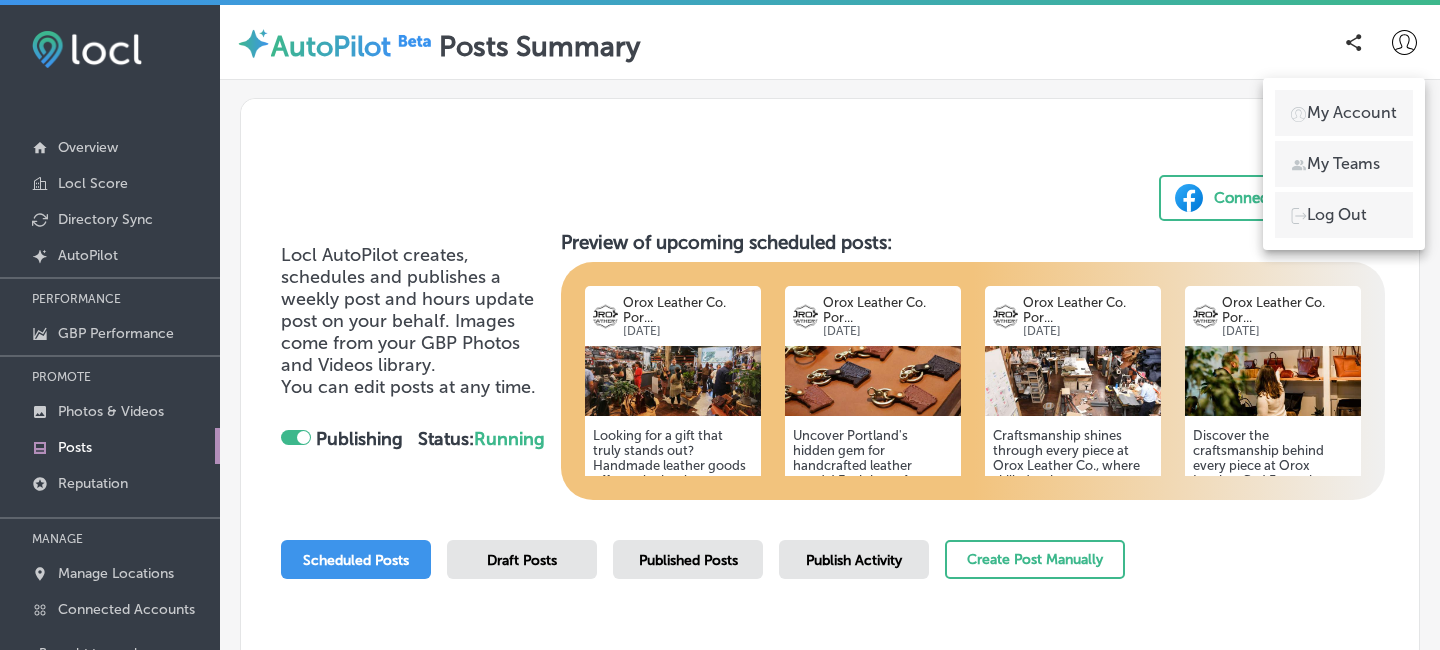 click on "My Teams" at bounding box center (1343, 164) 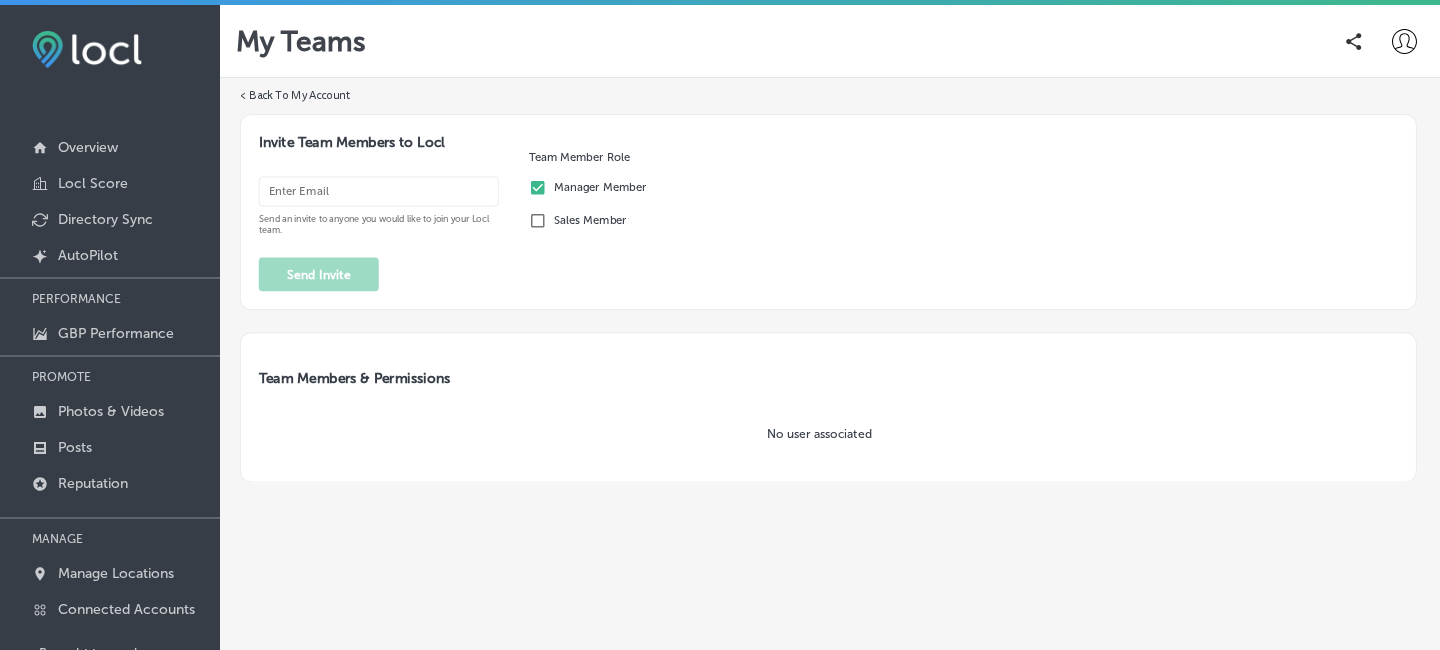 click at bounding box center (379, 192) 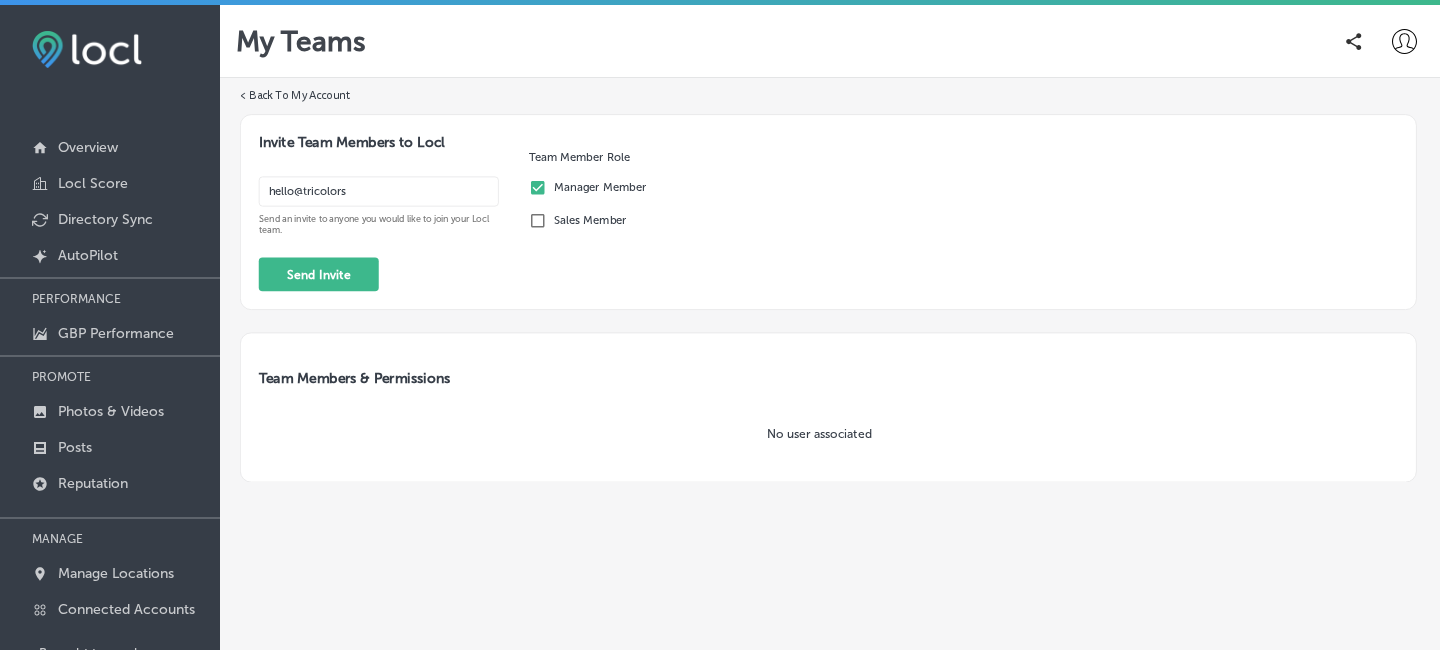 click on "hello@tricolors" at bounding box center [379, 192] 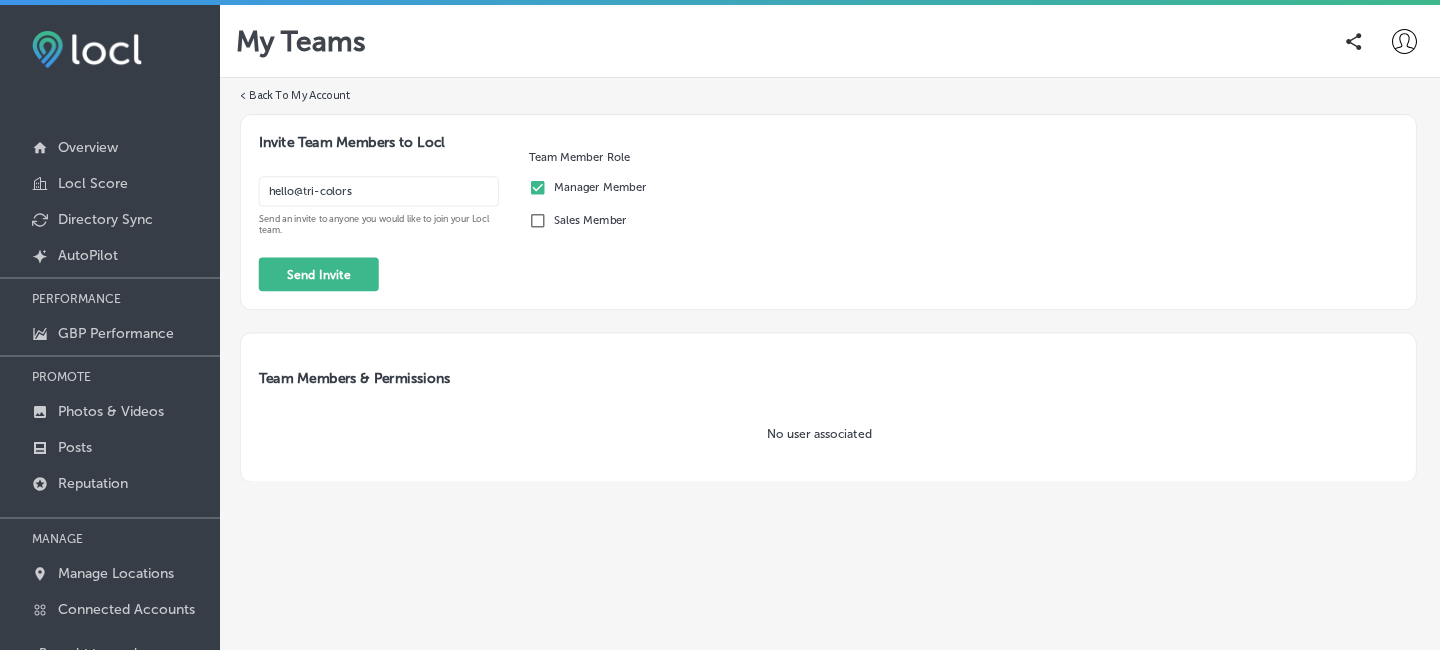 click on "hello@tri-colors" at bounding box center [379, 192] 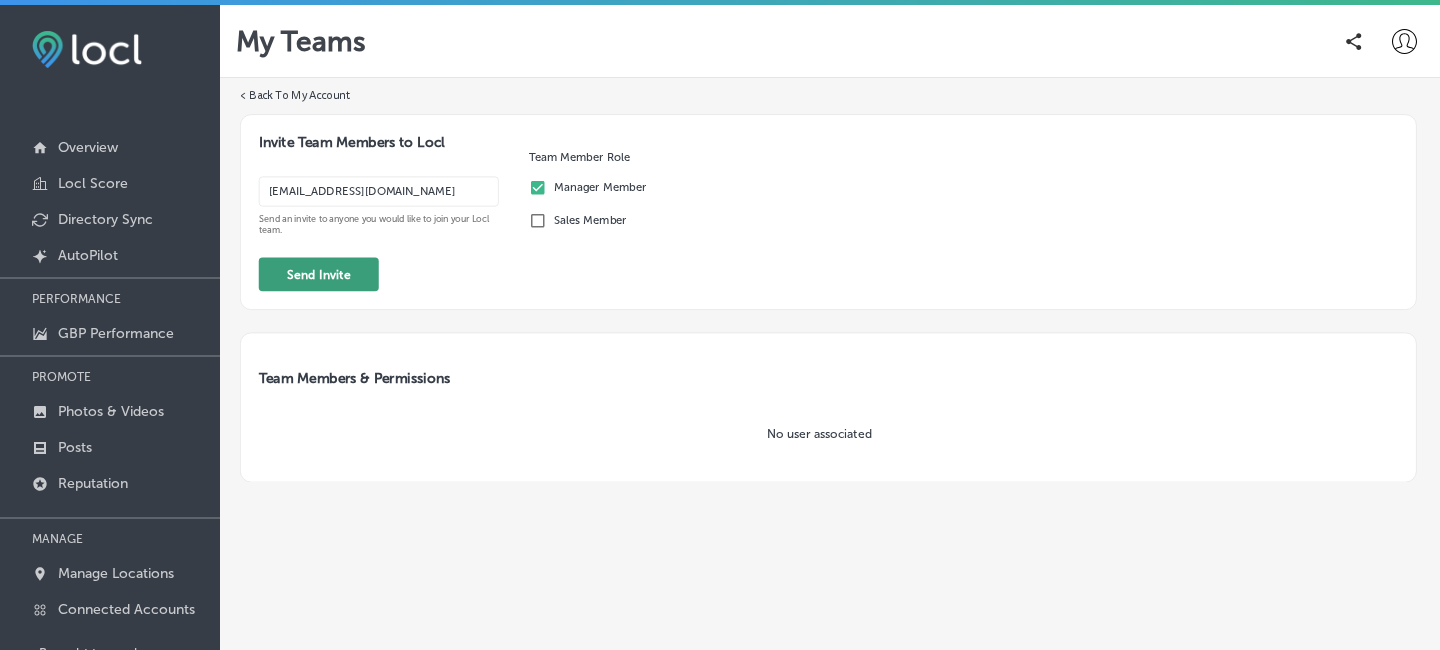 type on "[EMAIL_ADDRESS][DOMAIN_NAME]" 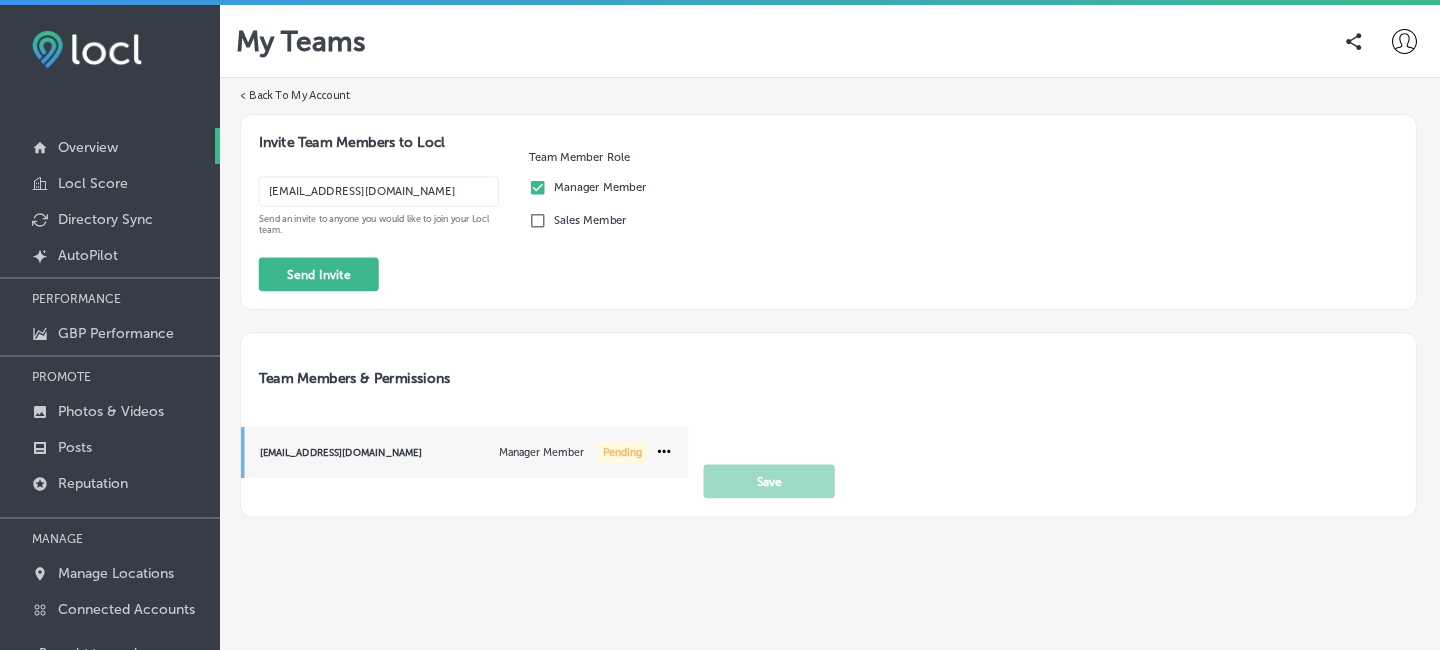 click on "Overview" at bounding box center [110, 146] 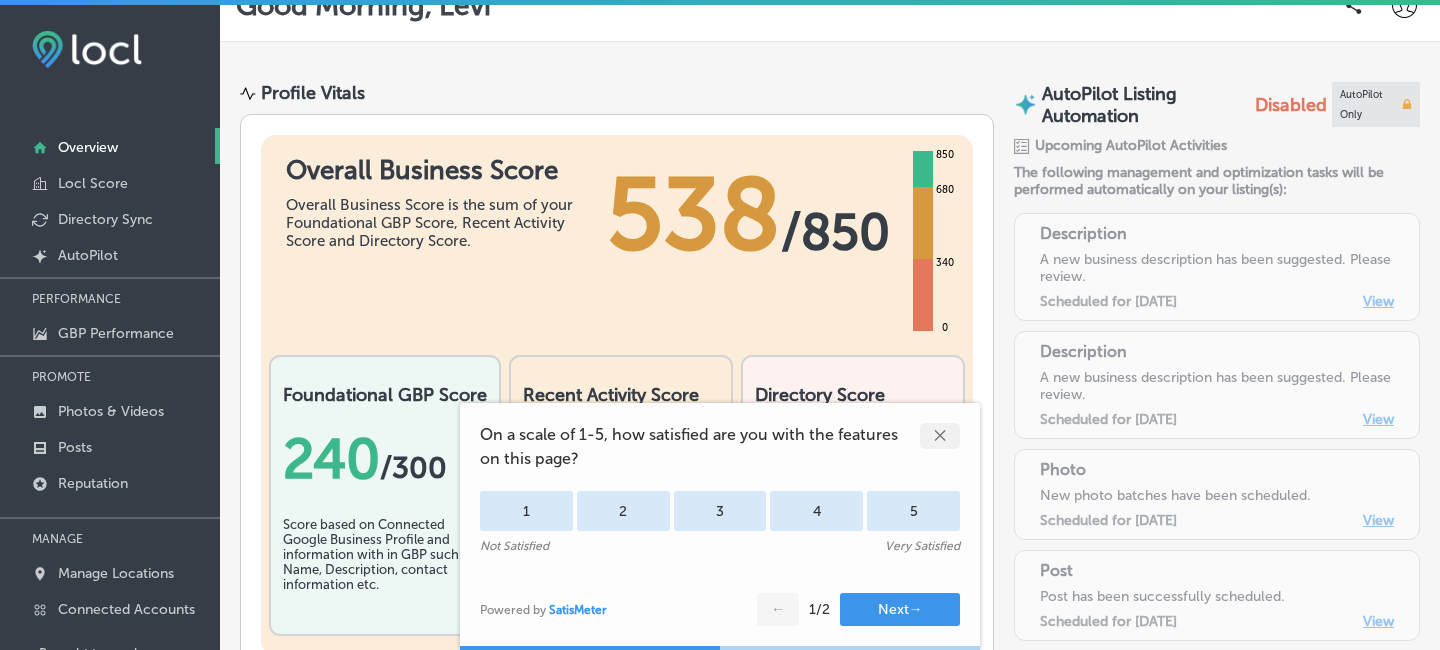 scroll, scrollTop: 100, scrollLeft: 0, axis: vertical 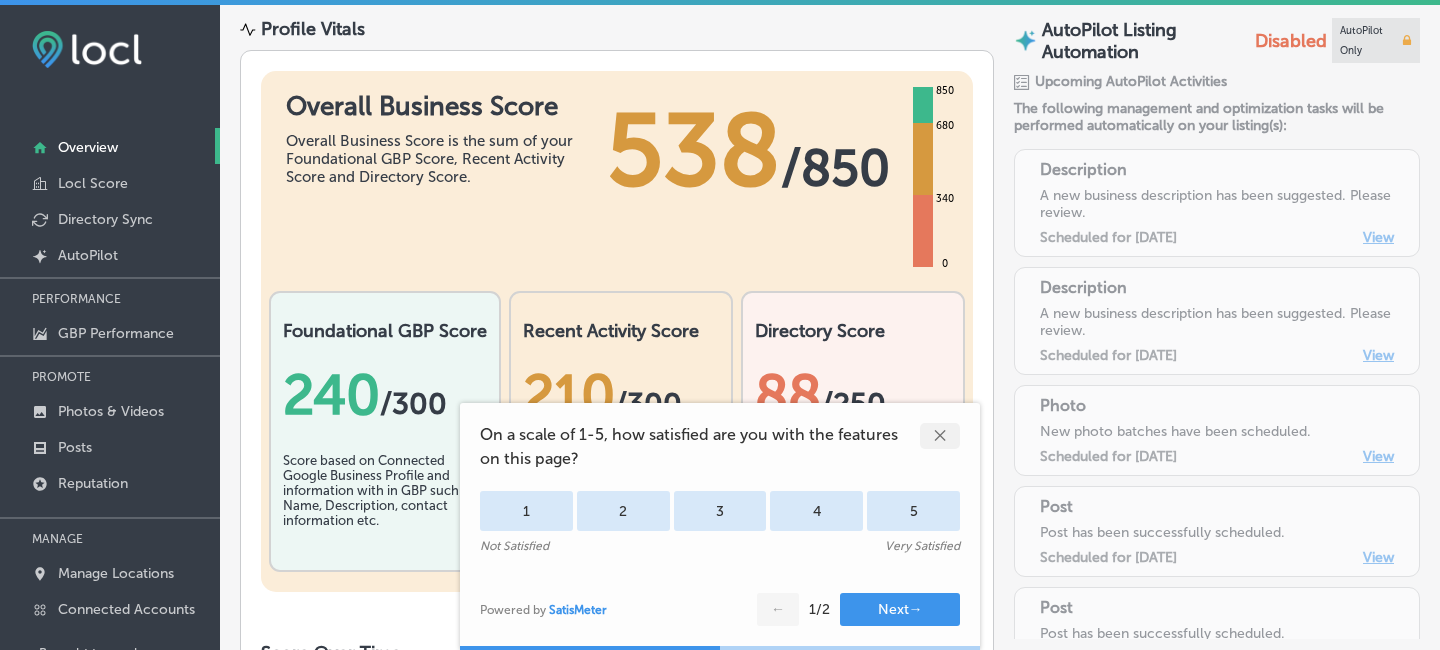 click on "✕" at bounding box center [940, 436] 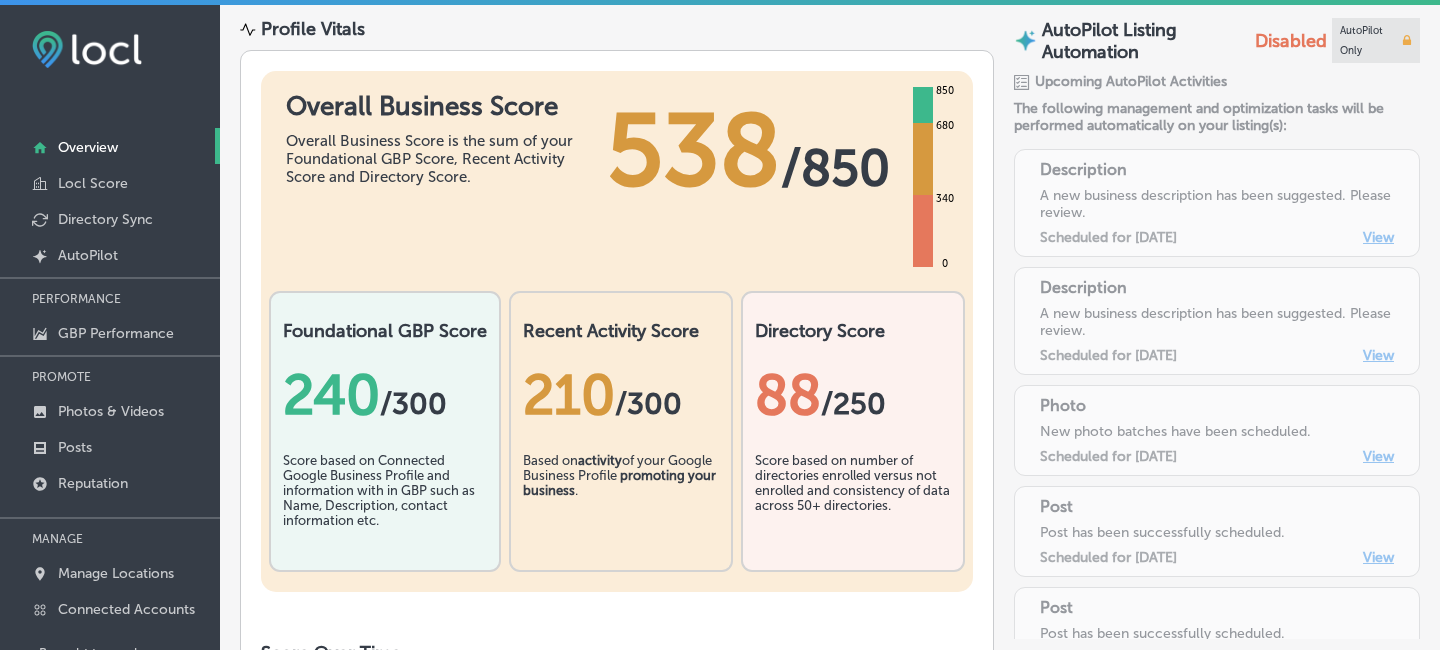 click on "✕" at bounding box center (940, 1436) 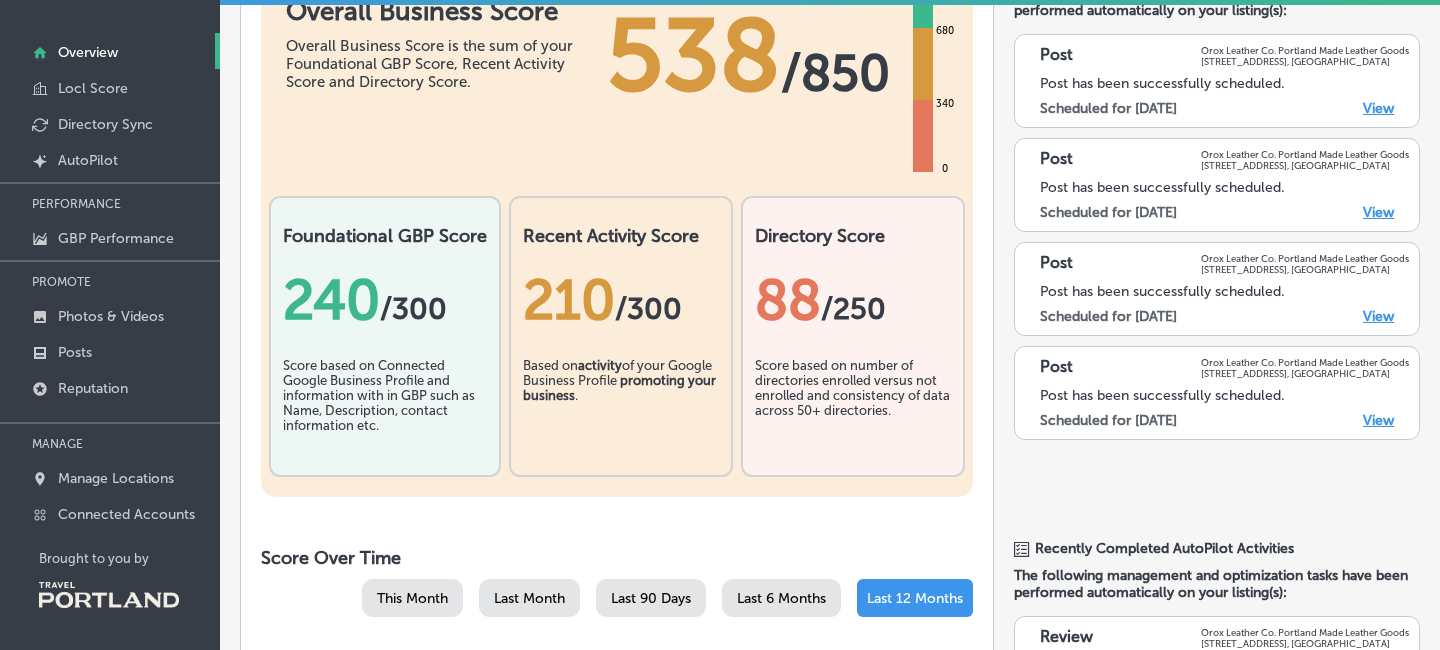 scroll, scrollTop: 0, scrollLeft: 0, axis: both 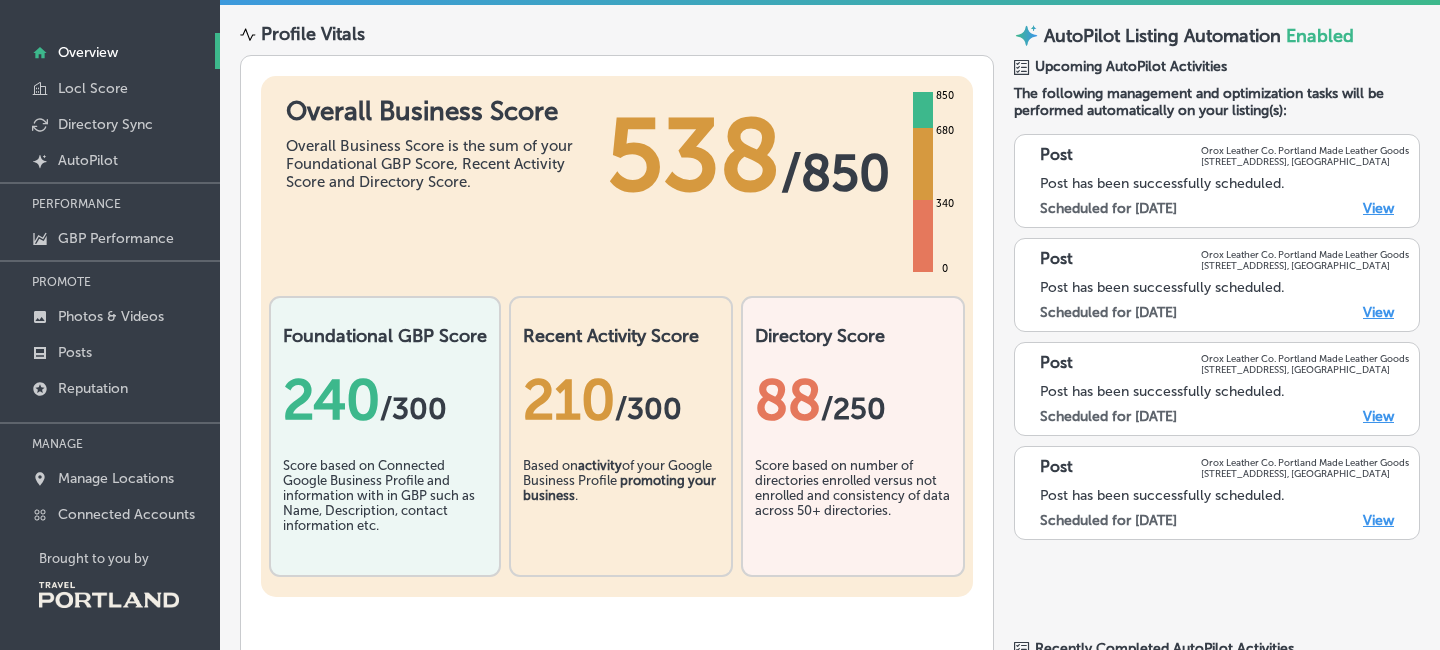 click on "Profile Vitals" at bounding box center (617, 34) 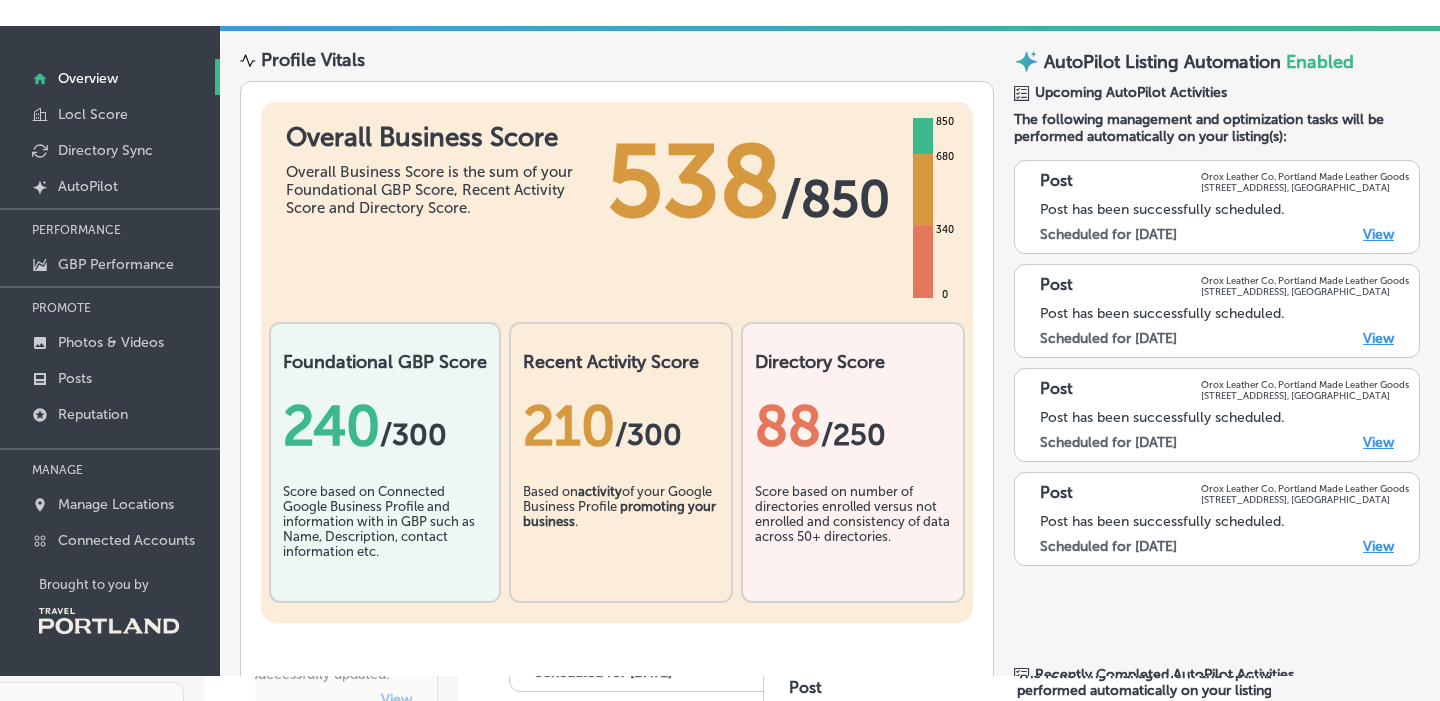 scroll, scrollTop: 46, scrollLeft: 0, axis: vertical 